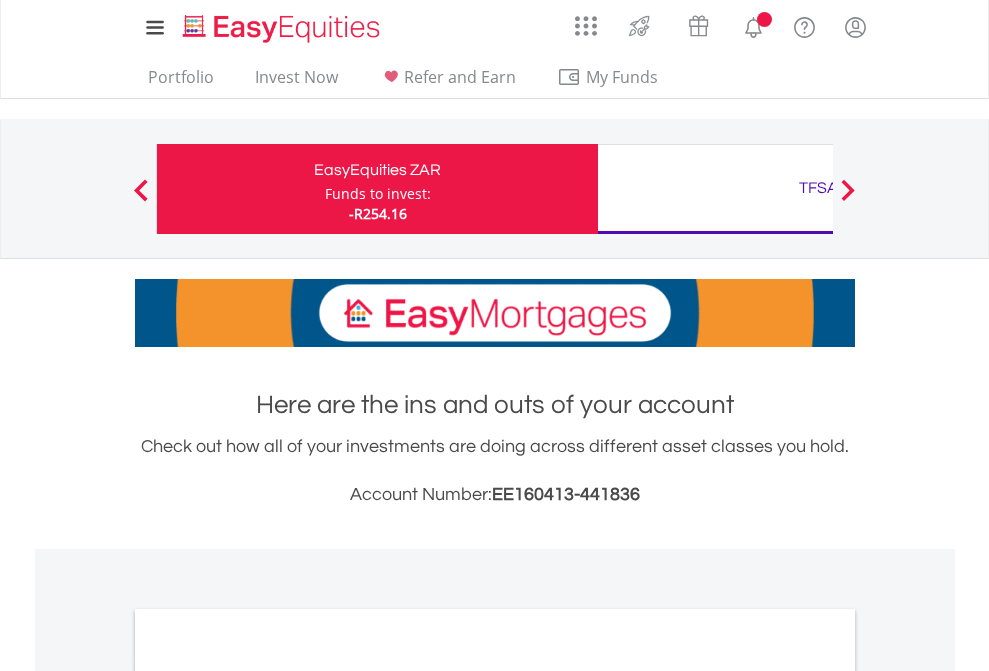 scroll, scrollTop: 0, scrollLeft: 0, axis: both 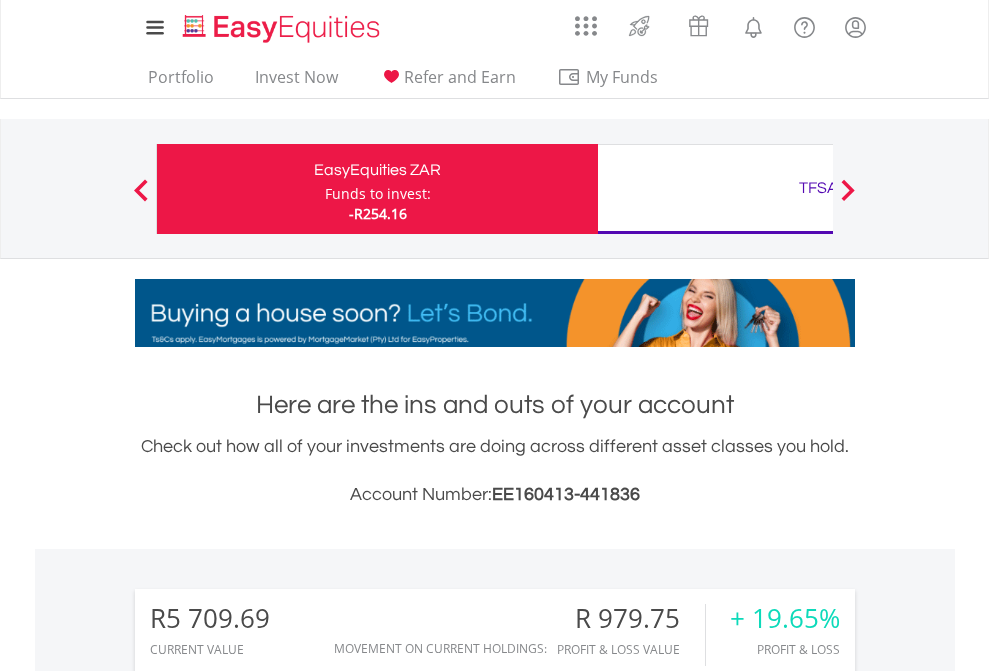 click on "Funds to invest:" at bounding box center (378, 194) 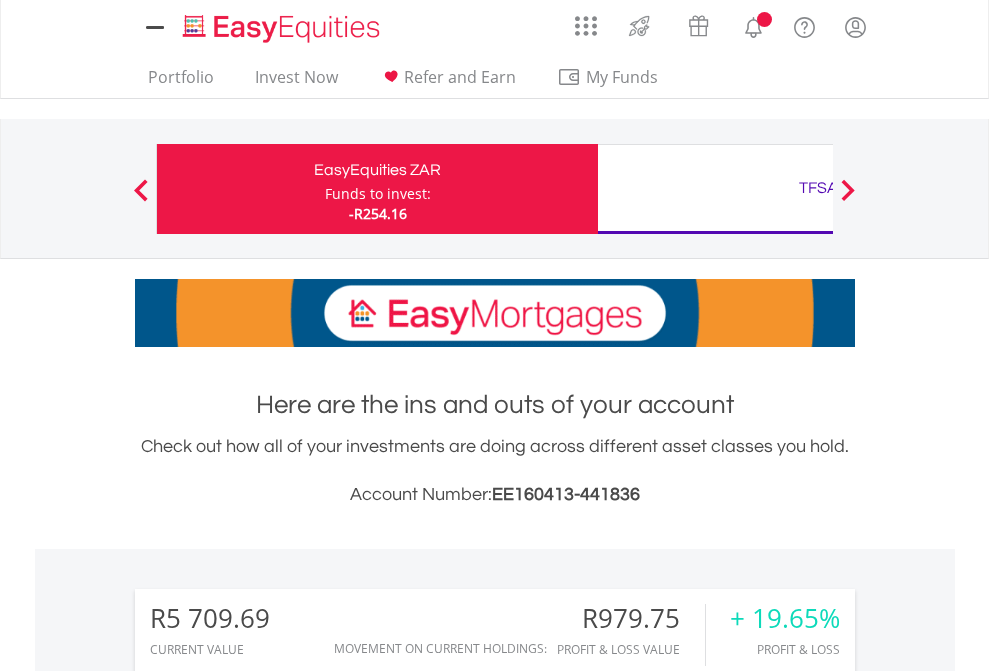 scroll, scrollTop: 0, scrollLeft: 0, axis: both 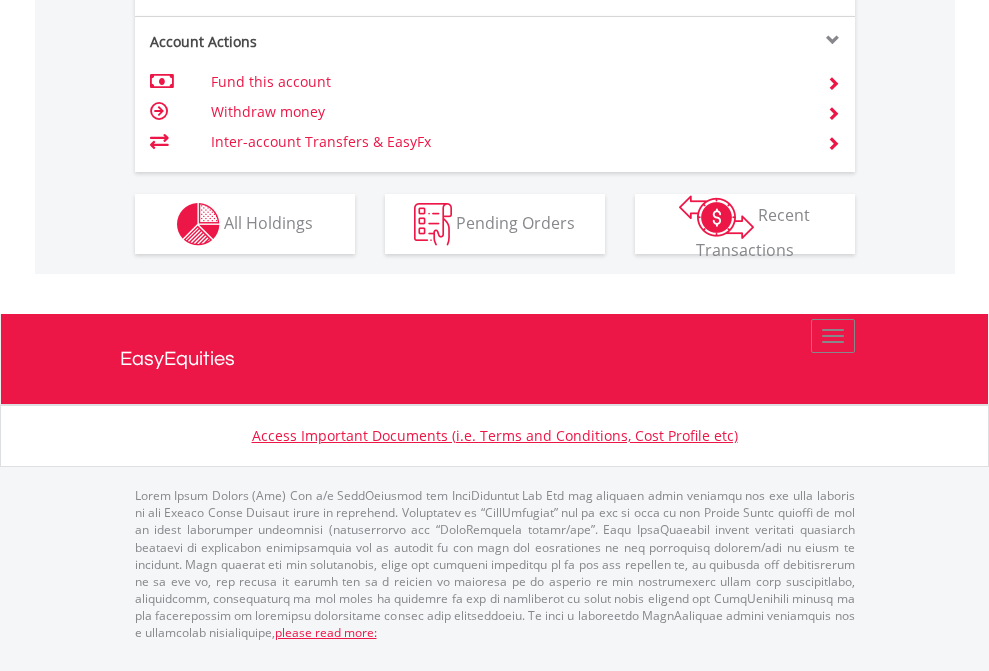 click on "Investment types" at bounding box center (706, -337) 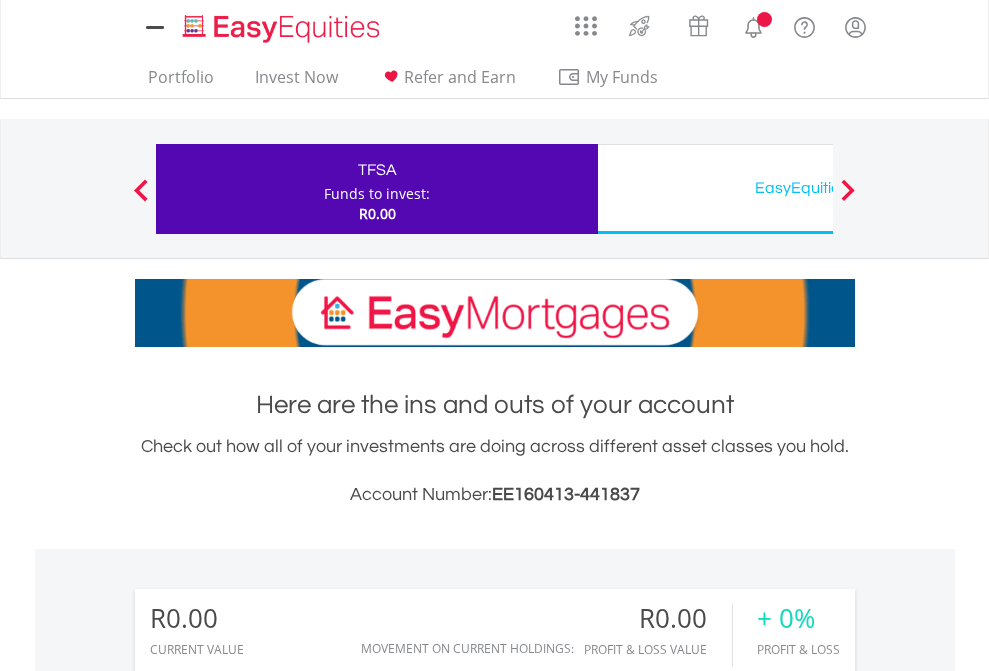 scroll, scrollTop: 0, scrollLeft: 0, axis: both 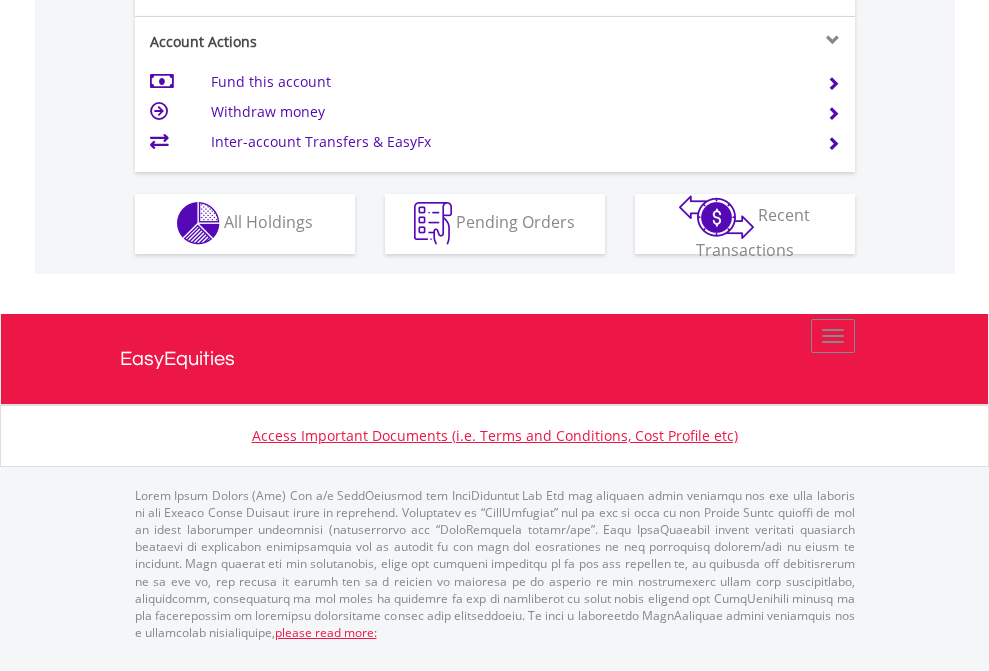 click on "Investment types" at bounding box center (706, -353) 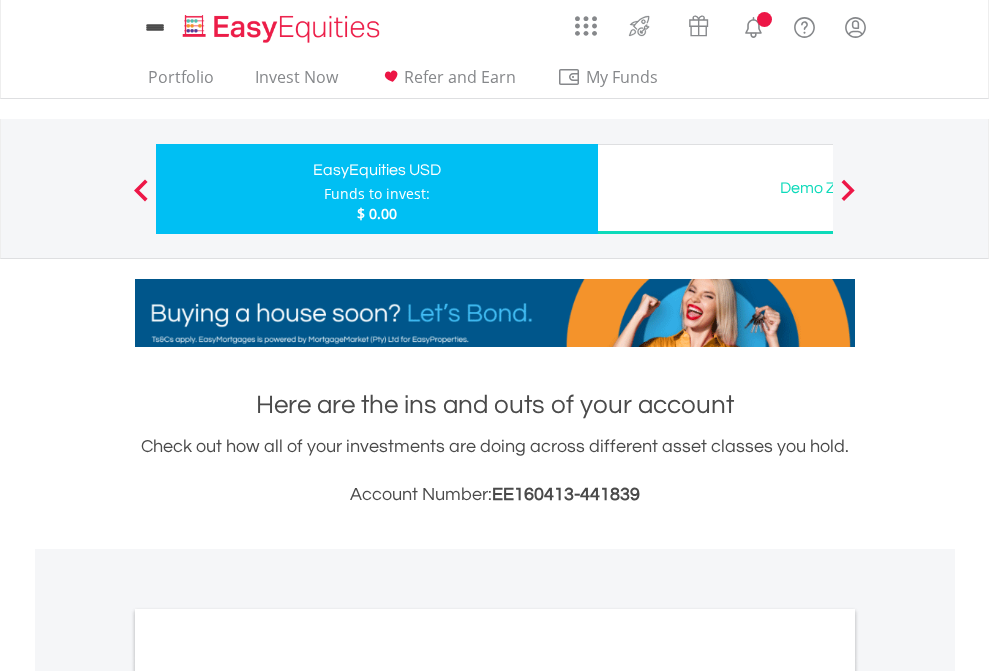 scroll, scrollTop: 0, scrollLeft: 0, axis: both 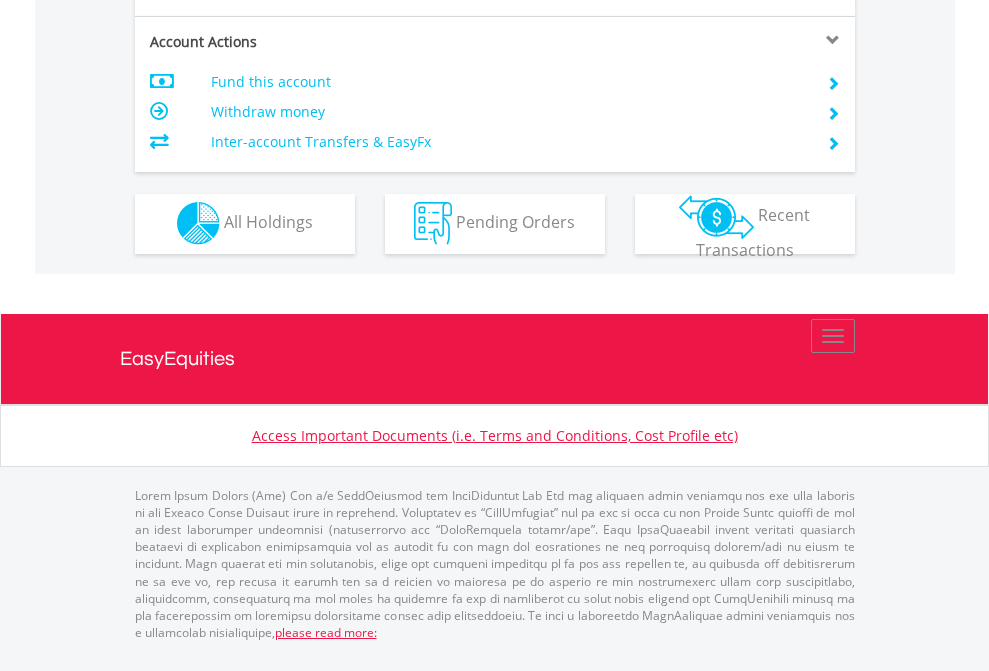 click on "Investment types" at bounding box center (706, -353) 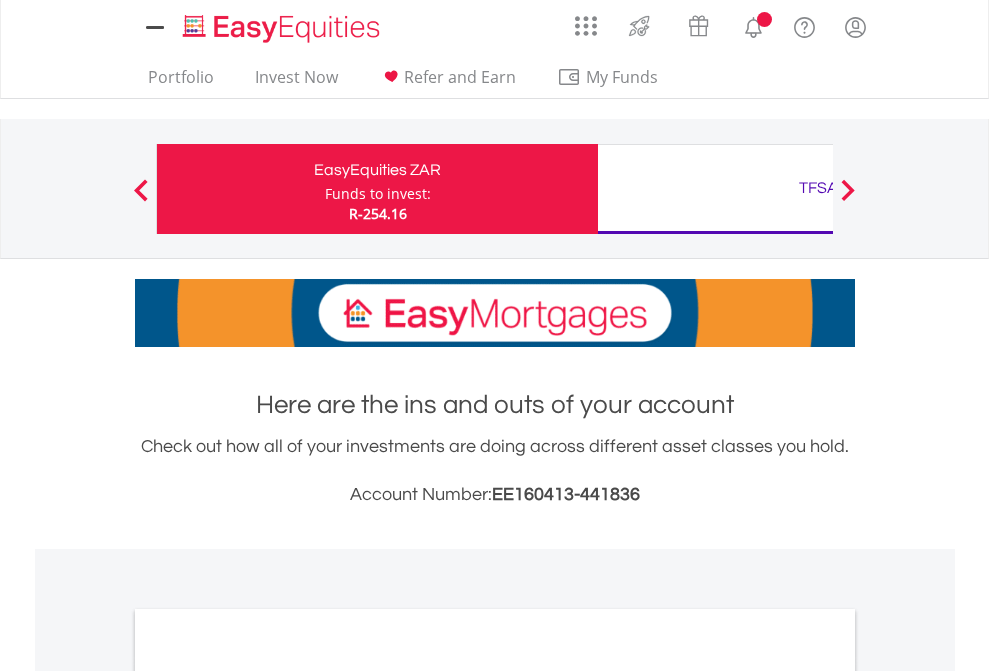 scroll, scrollTop: 0, scrollLeft: 0, axis: both 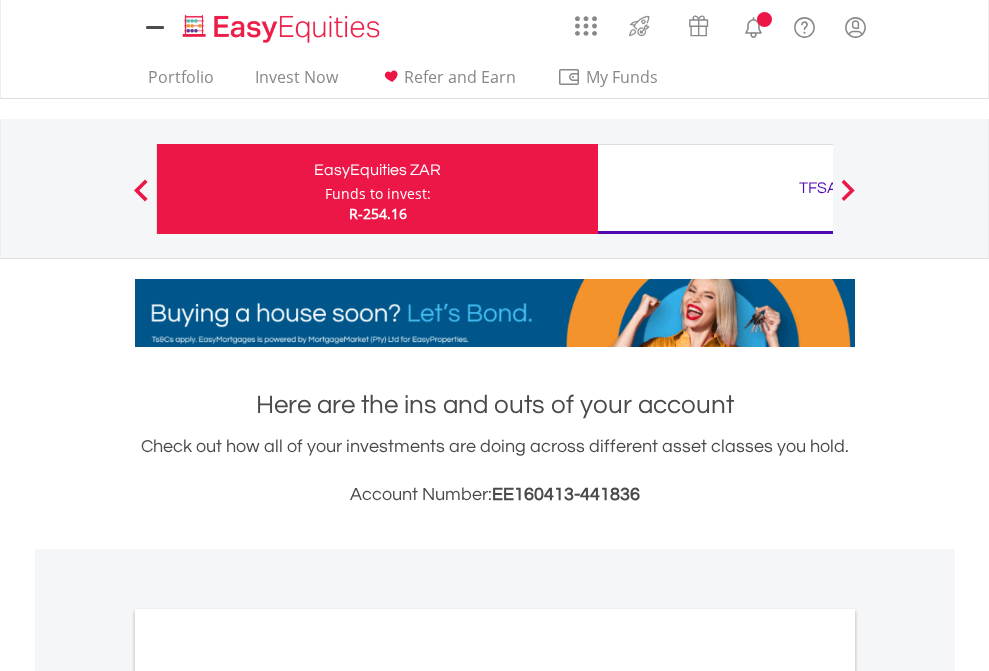 click on "All Holdings" at bounding box center [268, 1096] 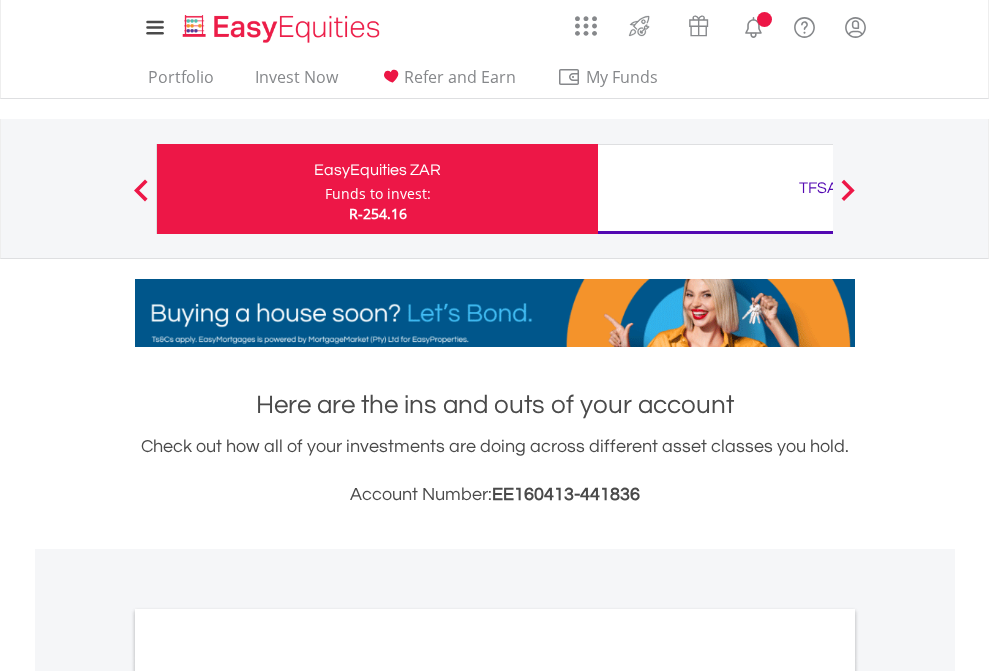 scroll, scrollTop: 1202, scrollLeft: 0, axis: vertical 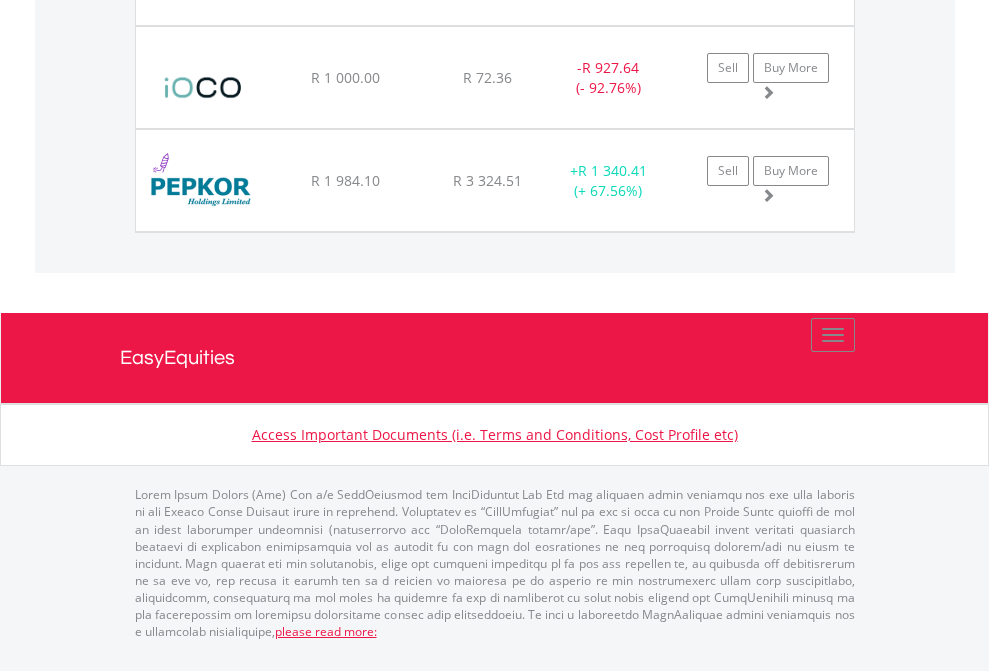 click on "TFSA" at bounding box center (818, -1545) 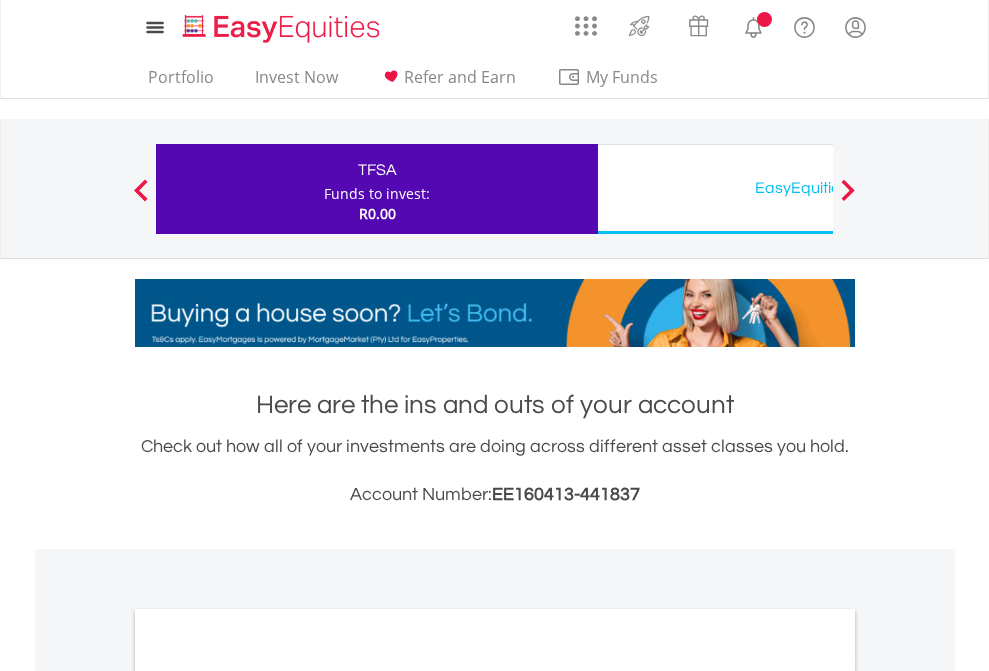 scroll, scrollTop: 1202, scrollLeft: 0, axis: vertical 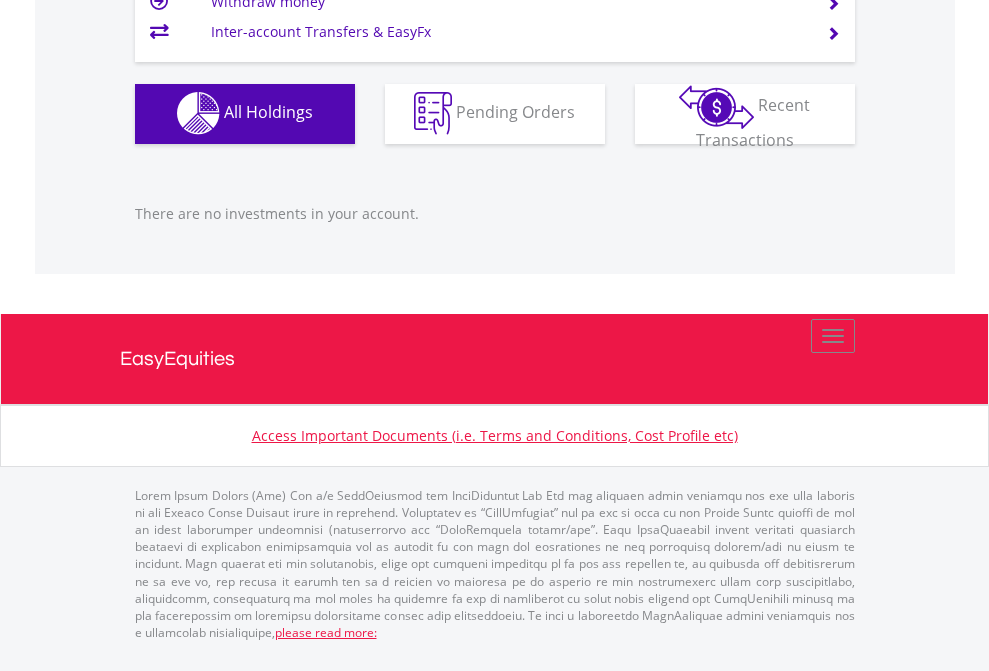 click on "EasyEquities USD" at bounding box center (818, -1142) 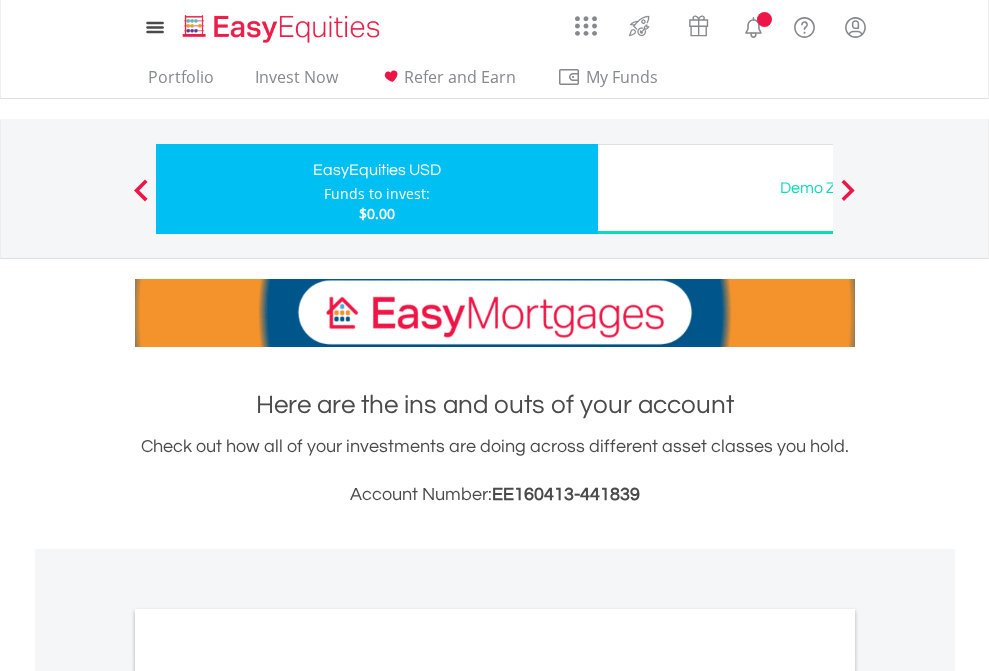 scroll, scrollTop: 0, scrollLeft: 0, axis: both 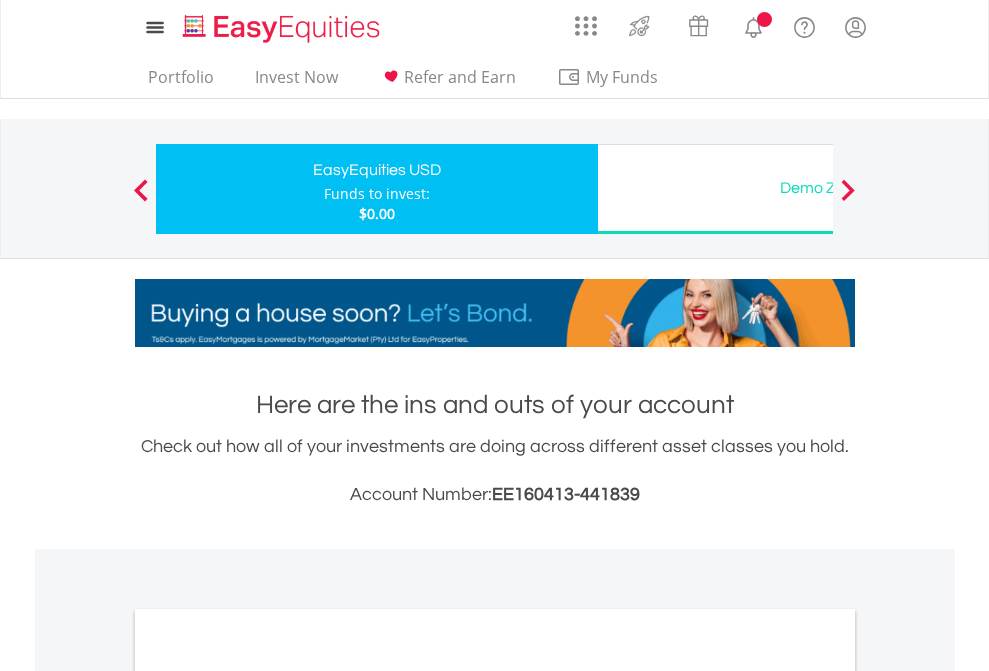 click on "All Holdings" at bounding box center (268, 1096) 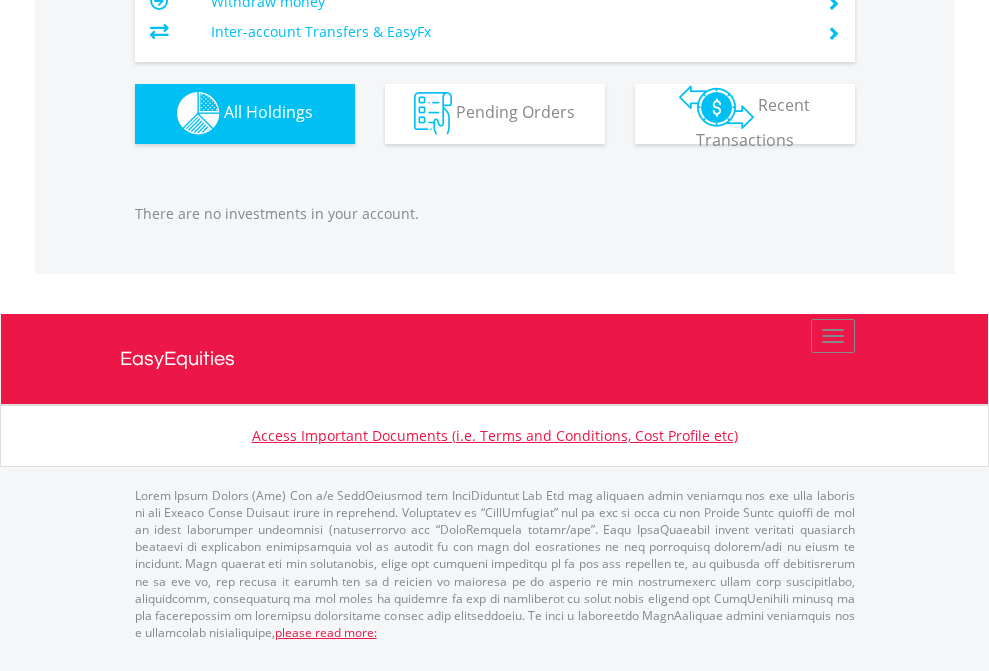 scroll, scrollTop: 1980, scrollLeft: 0, axis: vertical 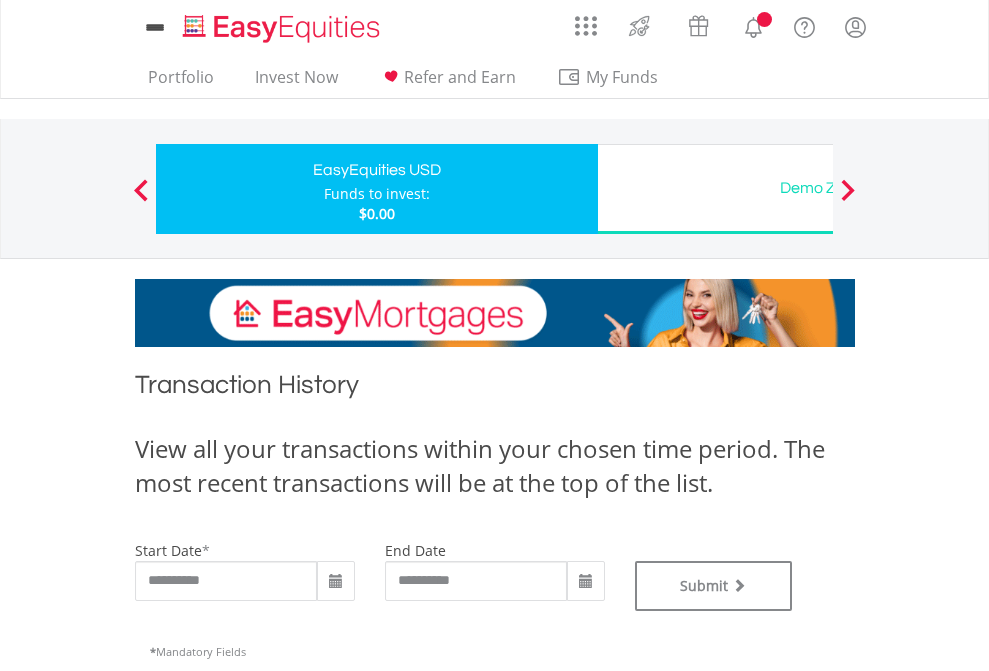 type on "**********" 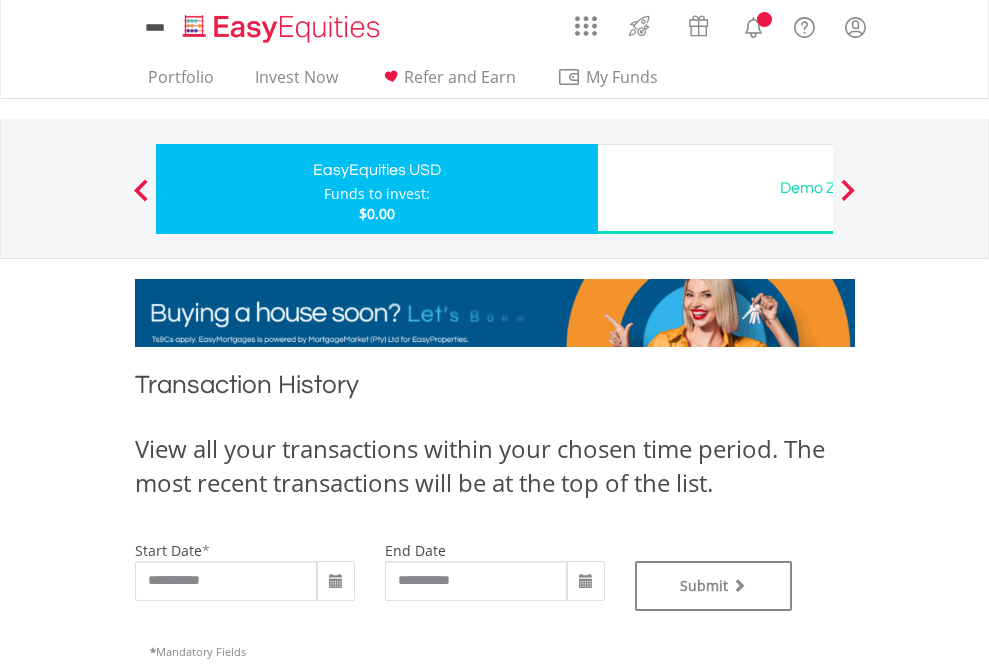 type on "**********" 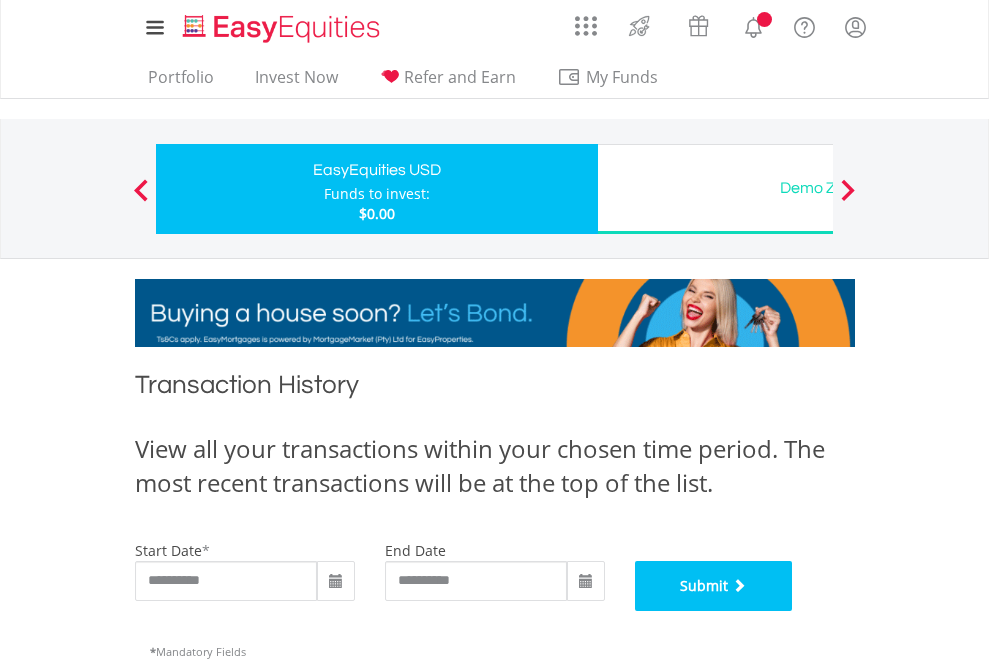 click on "Submit" at bounding box center (714, 586) 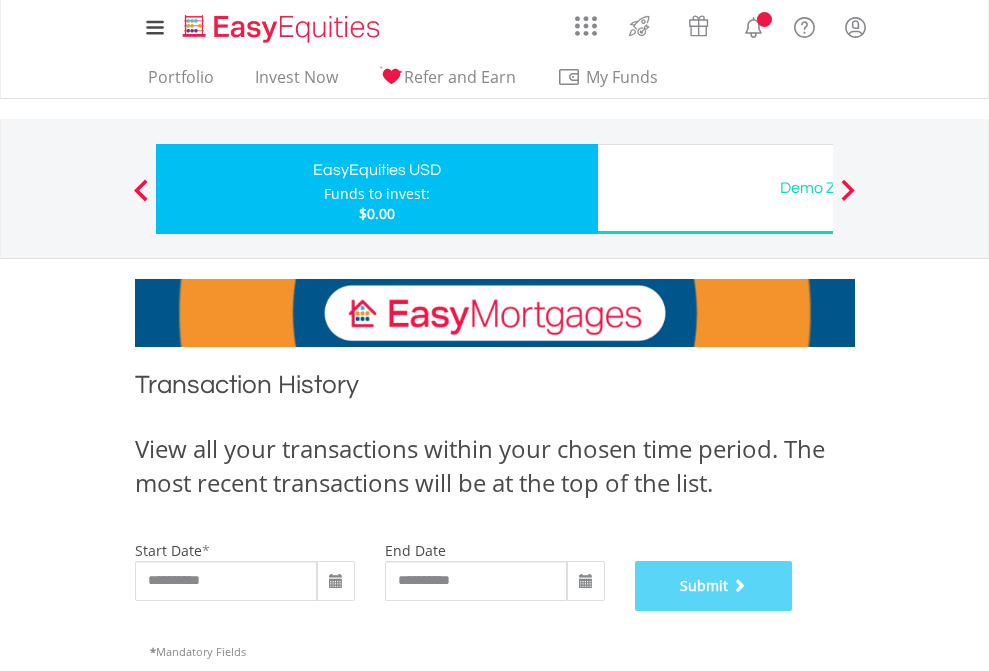 scroll, scrollTop: 811, scrollLeft: 0, axis: vertical 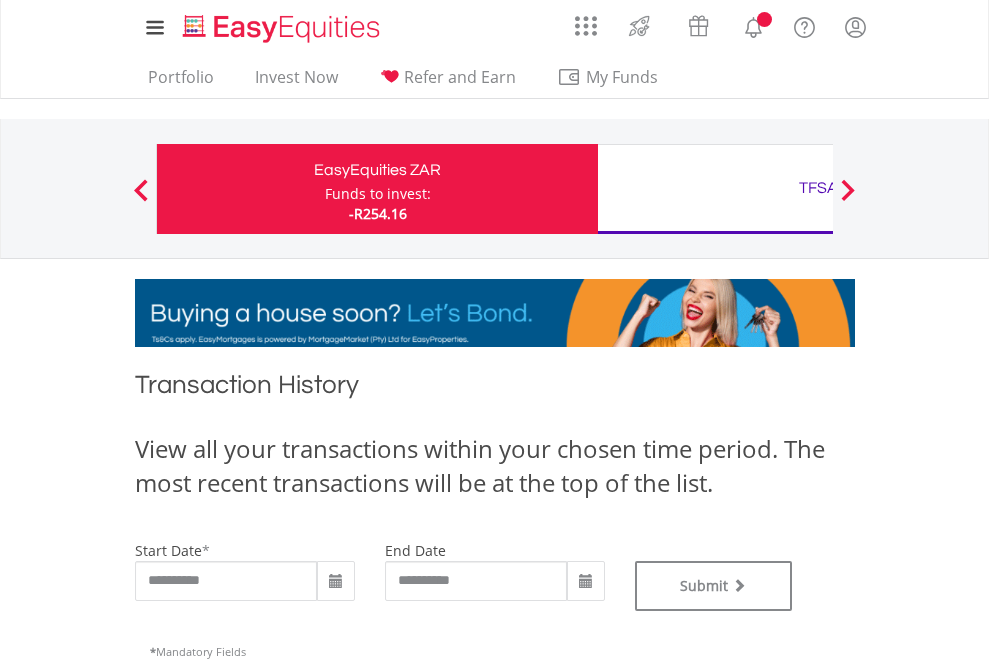 click on "TFSA" at bounding box center (818, 188) 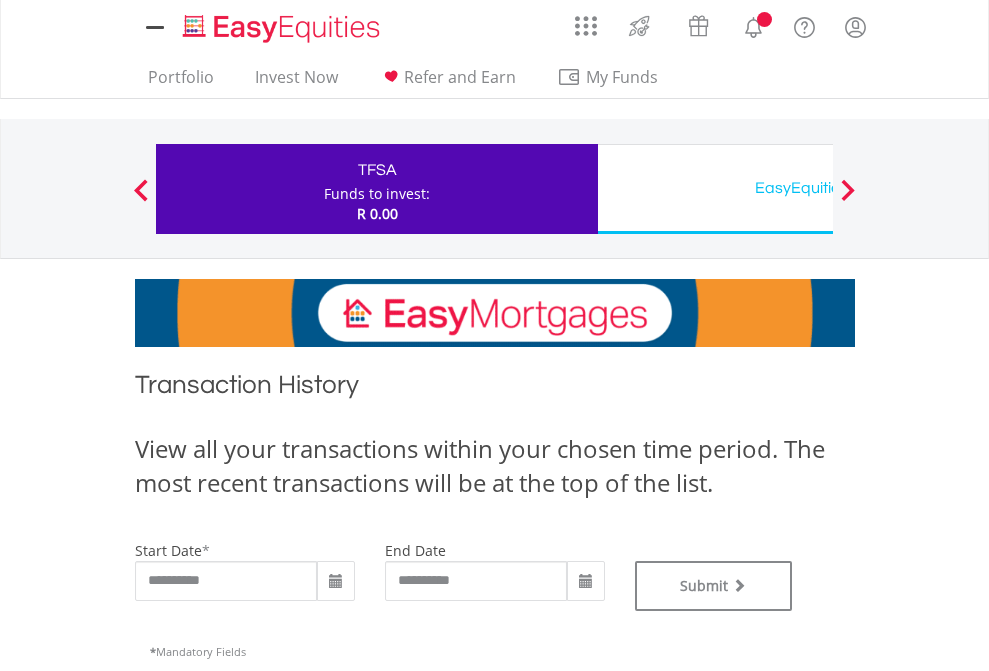 scroll, scrollTop: 0, scrollLeft: 0, axis: both 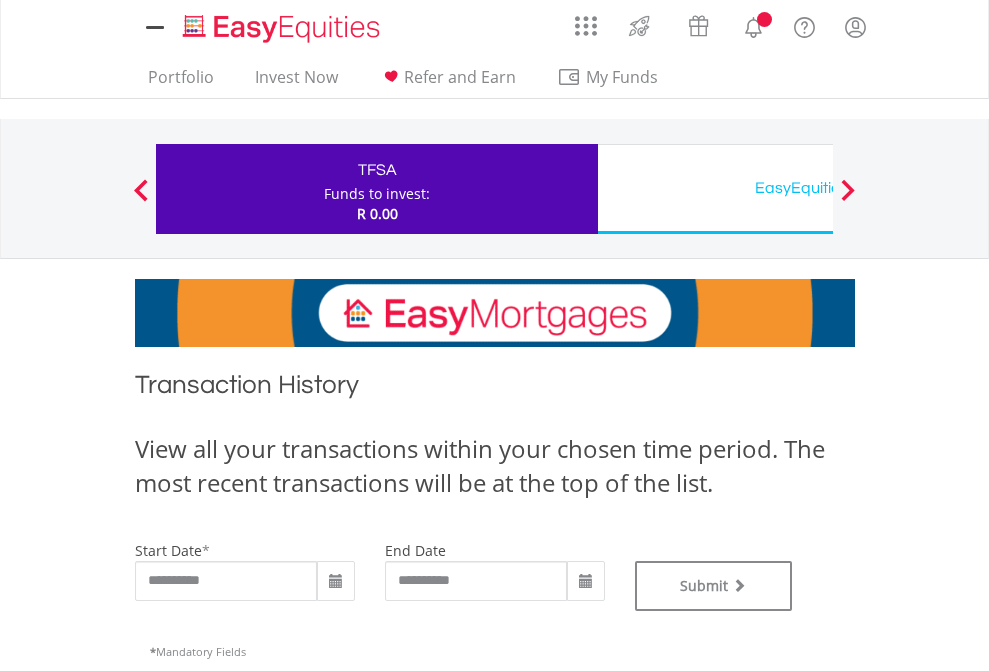 type on "**********" 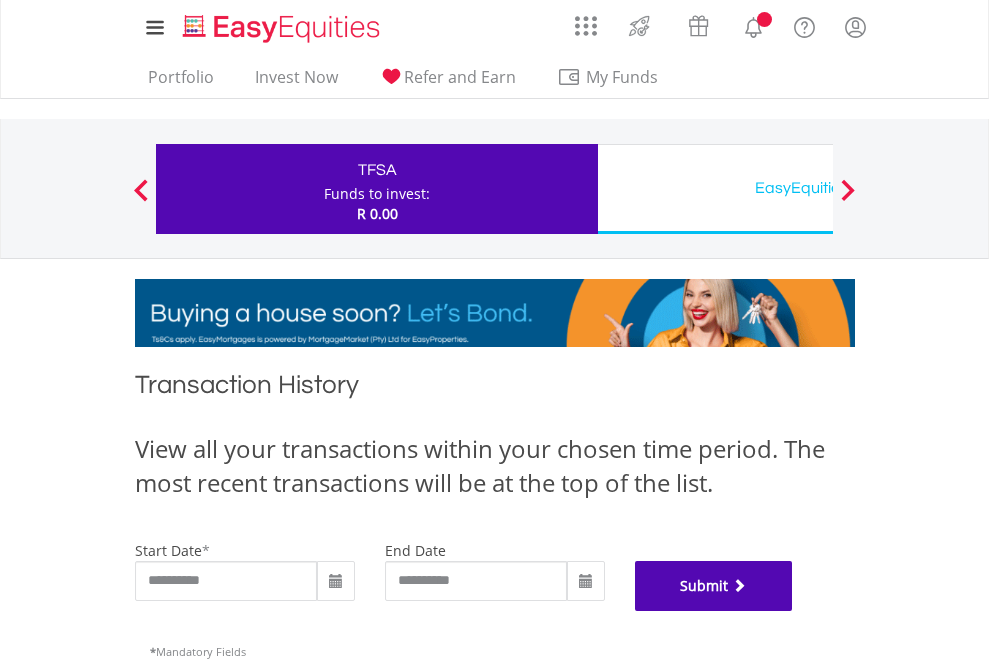 click on "Submit" at bounding box center [714, 586] 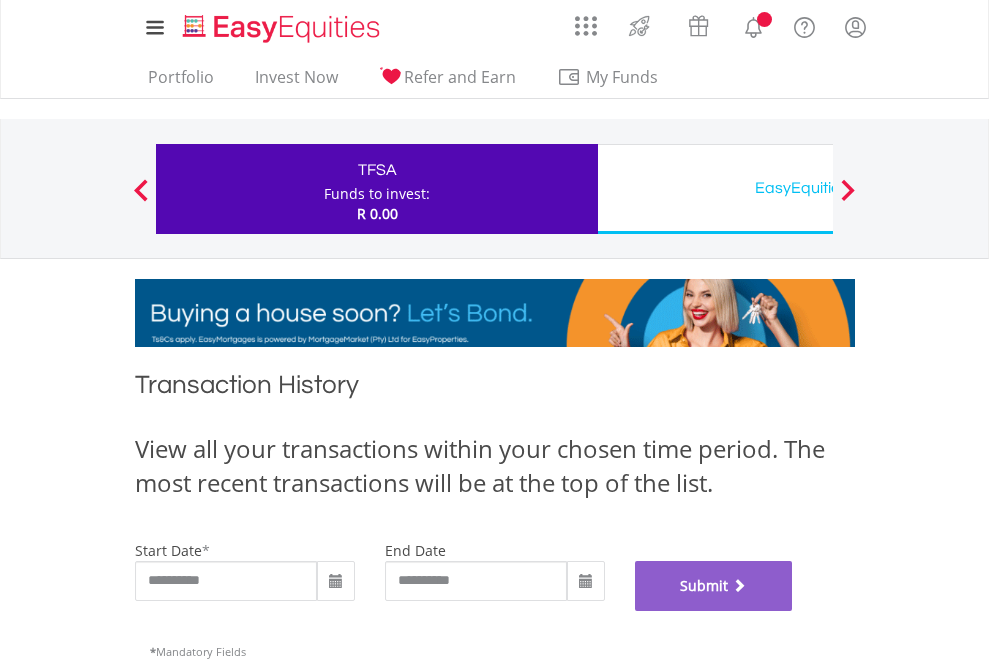 scroll, scrollTop: 811, scrollLeft: 0, axis: vertical 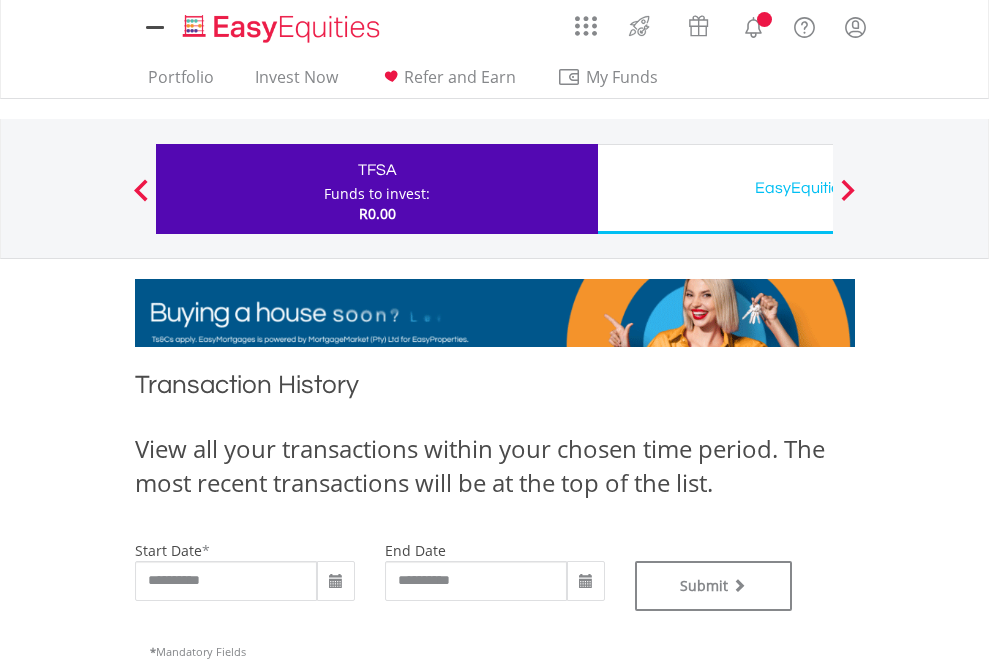 click on "EasyEquities USD" at bounding box center (818, 188) 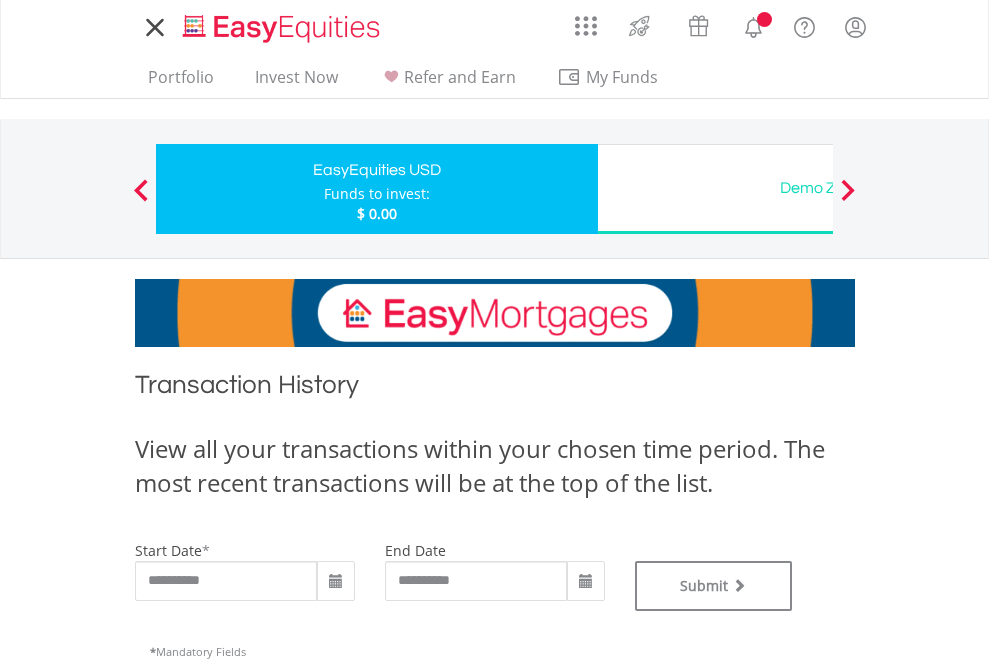 scroll, scrollTop: 0, scrollLeft: 0, axis: both 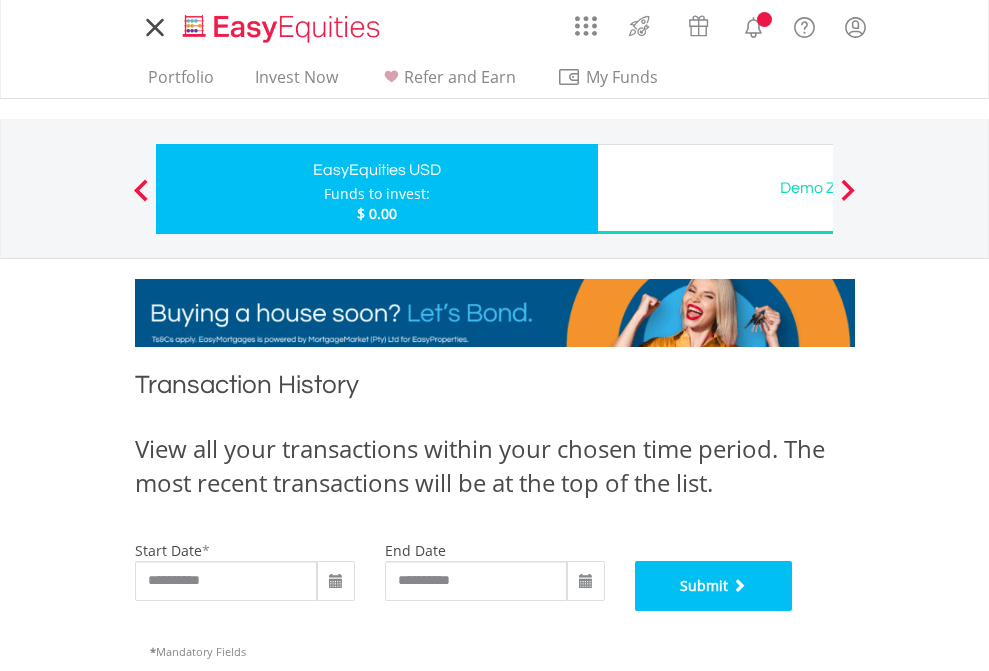 click on "Submit" at bounding box center [714, 586] 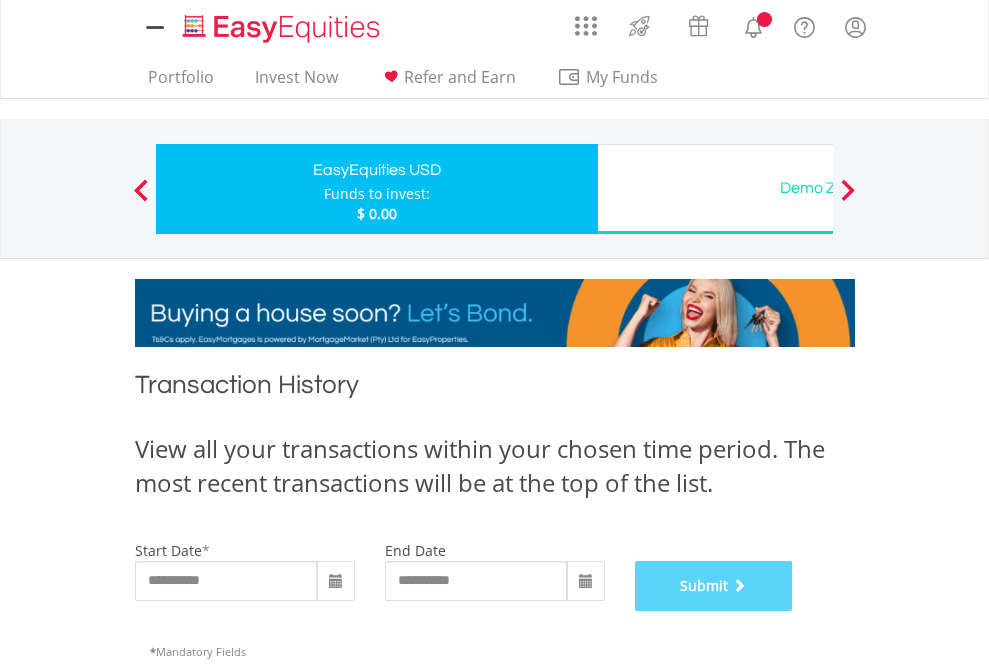 scroll, scrollTop: 811, scrollLeft: 0, axis: vertical 